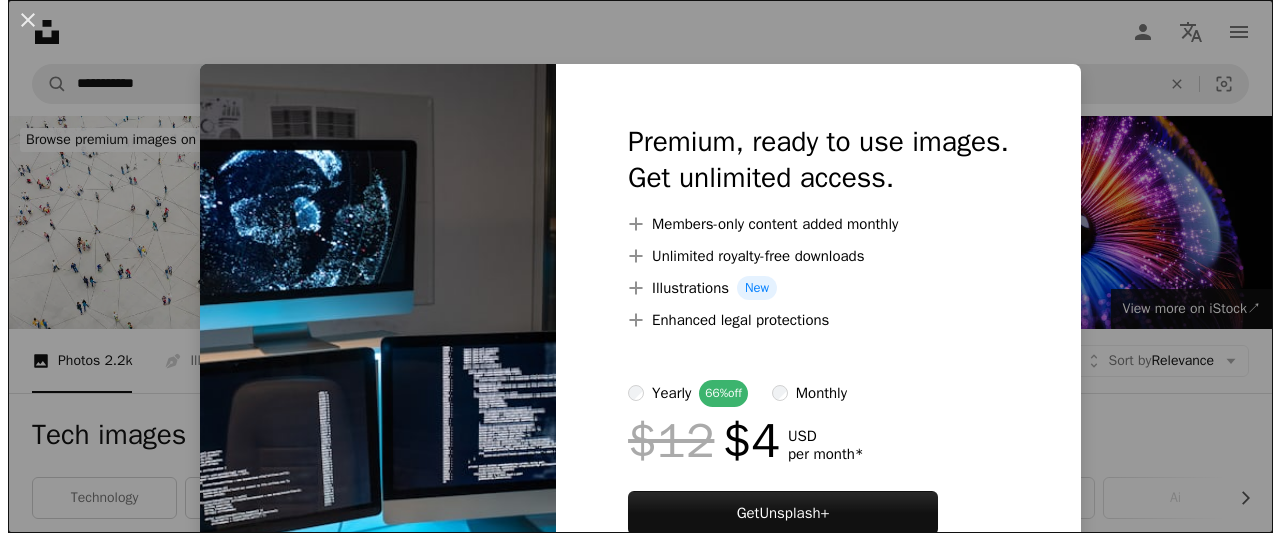 scroll, scrollTop: 394, scrollLeft: 0, axis: vertical 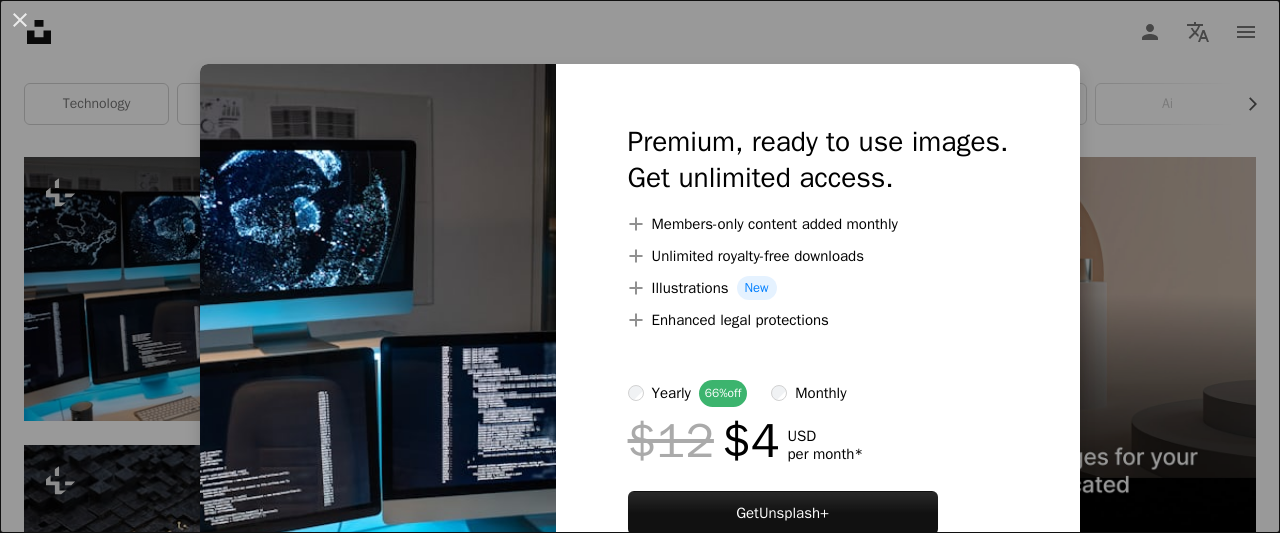 click on "An X shape Premium, ready to use images. Get unlimited access. A plus sign Members-only content added monthly A plus sign Unlimited royalty-free downloads A plus sign Illustrations  New A plus sign Enhanced legal protections yearly 66%  off monthly $12   $4 USD per month * Get  Unsplash+ * When paid annually, billed upfront  $48 Taxes where applicable. Renews automatically. Cancel anytime." at bounding box center (640, 266) 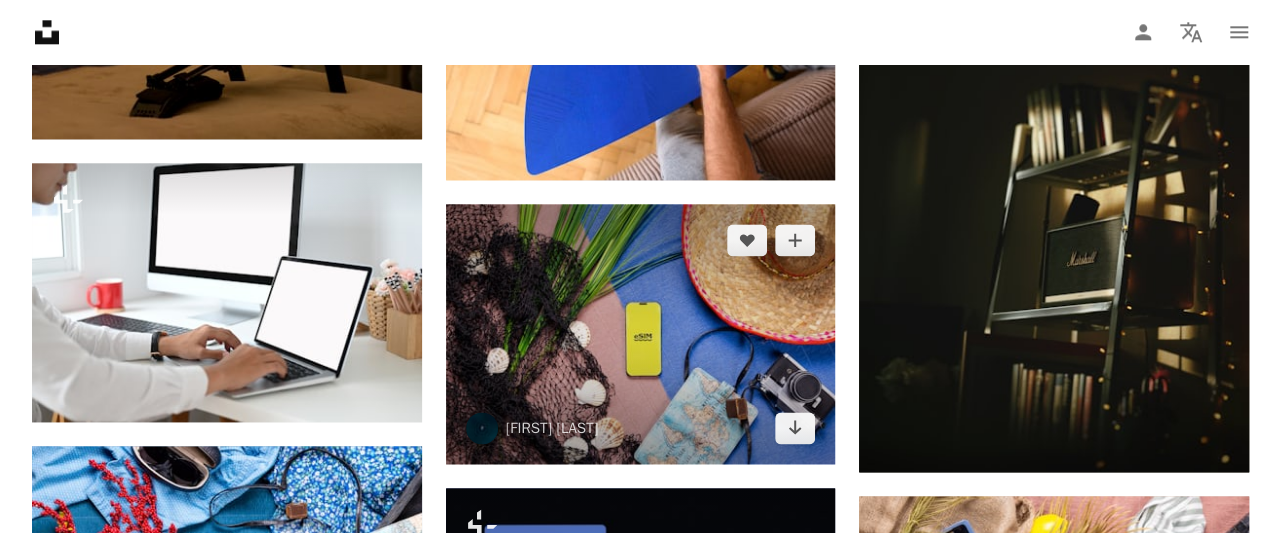 scroll, scrollTop: 1197, scrollLeft: 0, axis: vertical 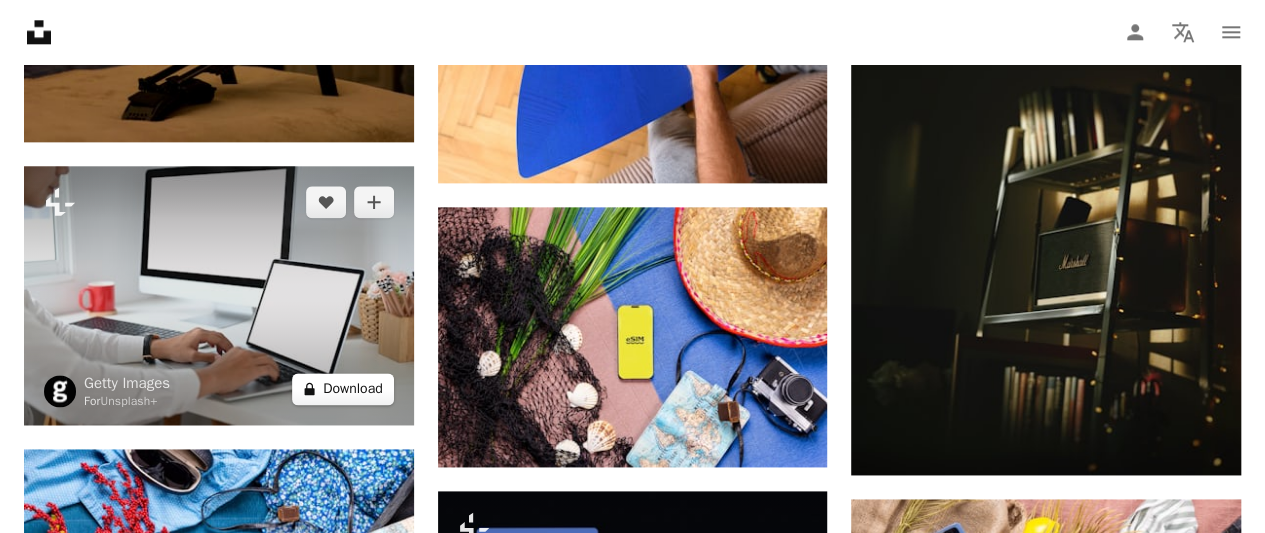 click on "A lock   Download" at bounding box center [343, 389] 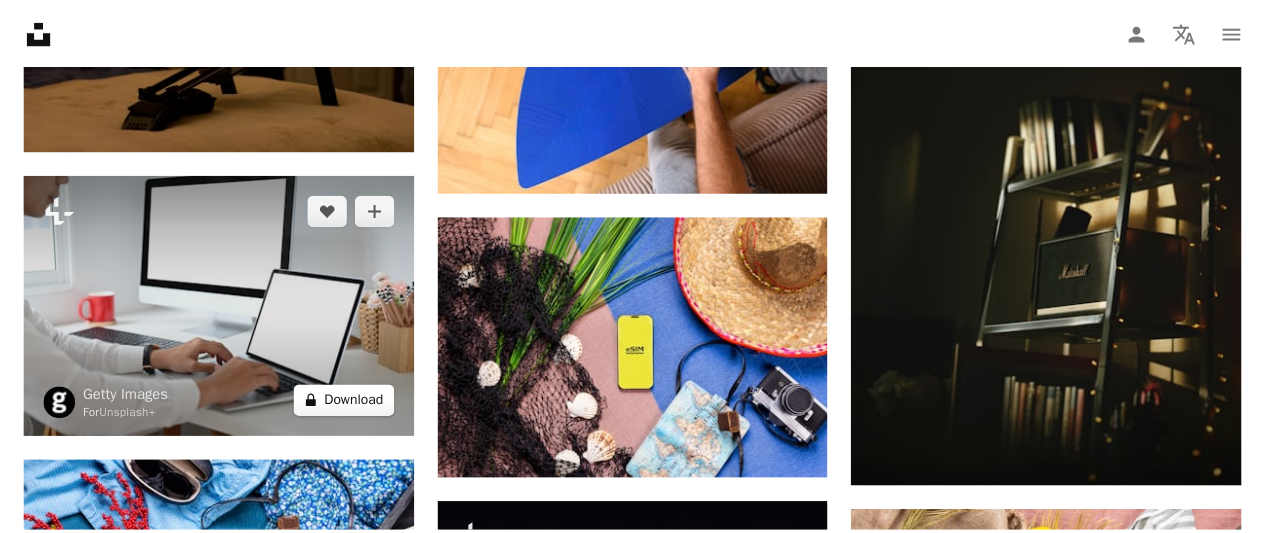 scroll, scrollTop: 108, scrollLeft: 0, axis: vertical 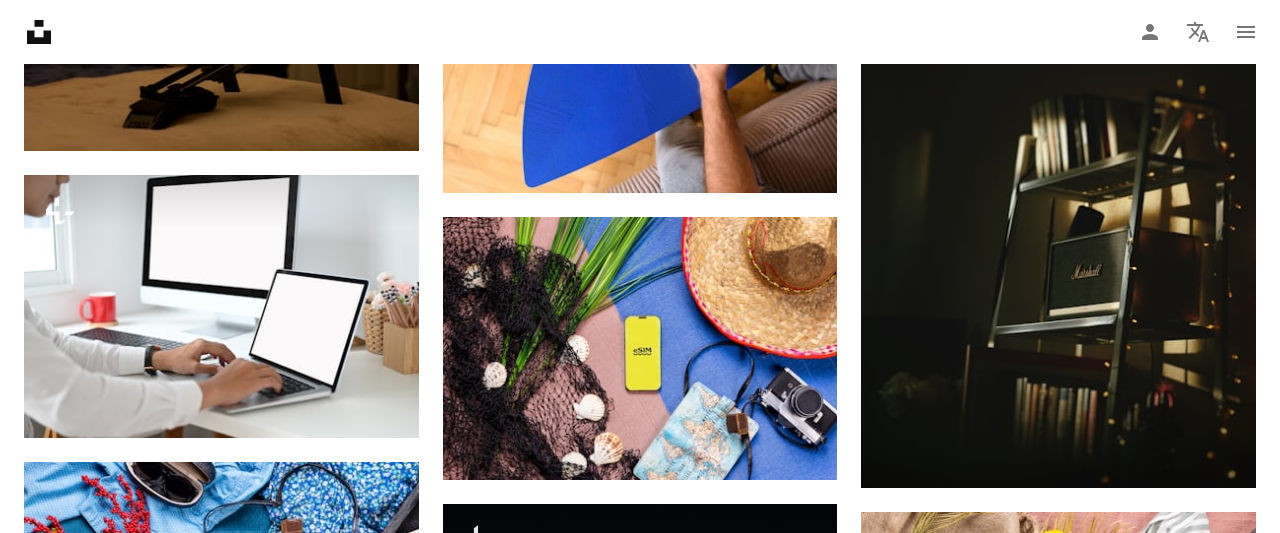 click on "An X shape Premium, ready to use images. Get unlimited access. A plus sign Members-only content added monthly A plus sign Unlimited royalty-free downloads A plus sign Illustrations  New A plus sign Enhanced legal protections yearly 66%  off monthly $12   $4 USD per month * Get  Unsplash+ * When paid annually, billed upfront  $48 Taxes where applicable. Renews automatically. Cancel anytime." at bounding box center (640, 3076) 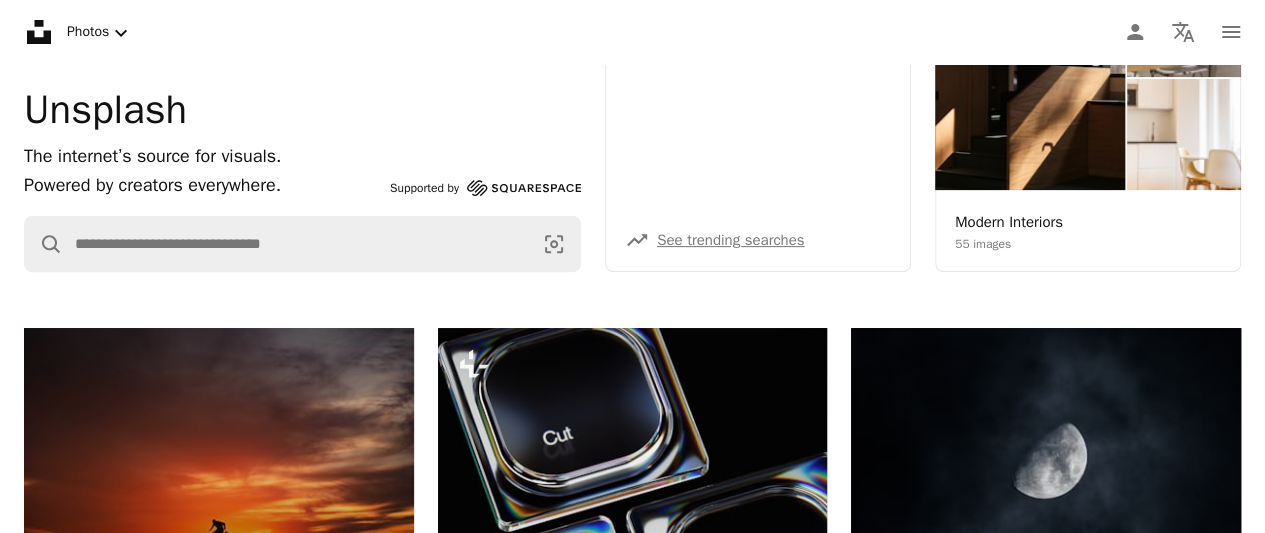 scroll, scrollTop: 0, scrollLeft: 0, axis: both 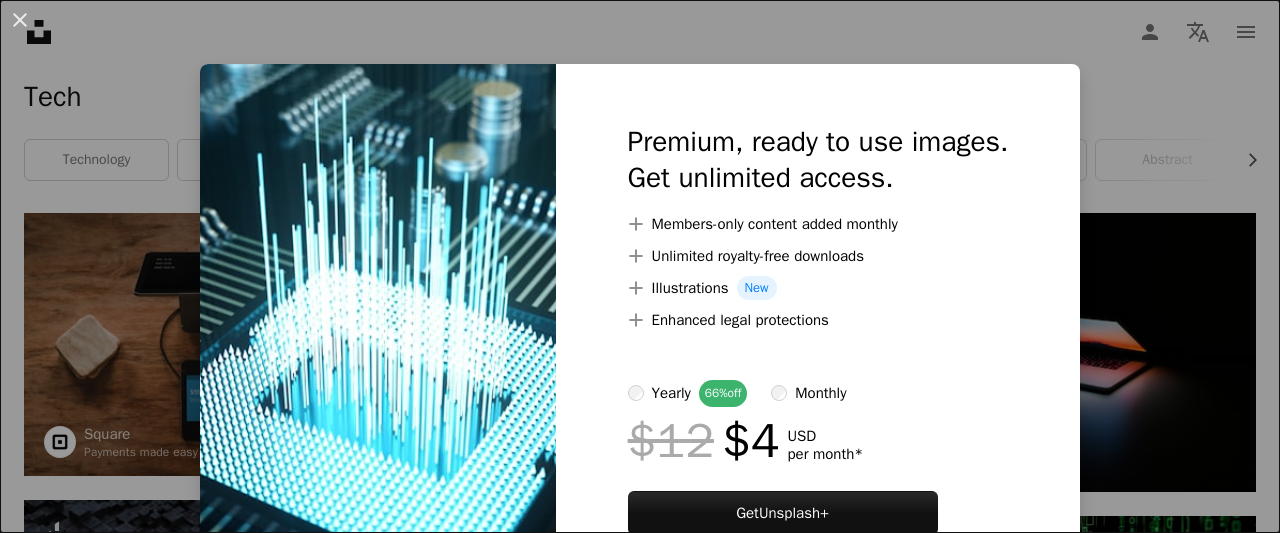 click on "An X shape Premium, ready to use images. Get unlimited access. A plus sign Members-only content added monthly A plus sign Unlimited royalty-free downloads A plus sign Illustrations  New A plus sign Enhanced legal protections yearly 66%  off monthly $12   $4 USD per month * Get  Unsplash+ * When paid annually, billed upfront  $48 Taxes where applicable. Renews automatically. Cancel anytime." at bounding box center [640, 266] 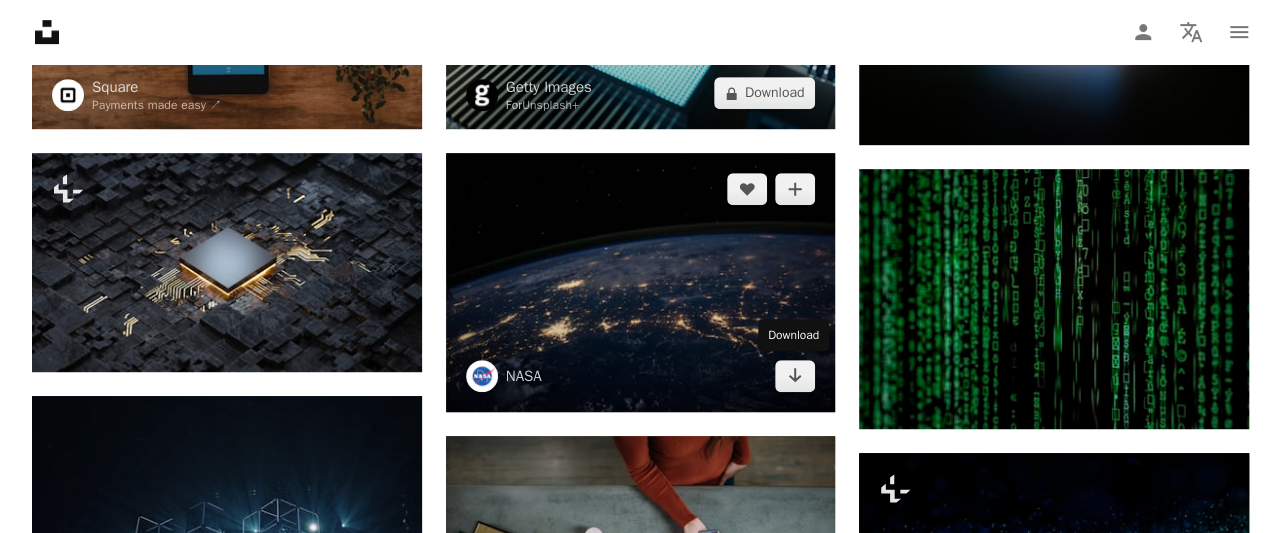 scroll, scrollTop: 479, scrollLeft: 0, axis: vertical 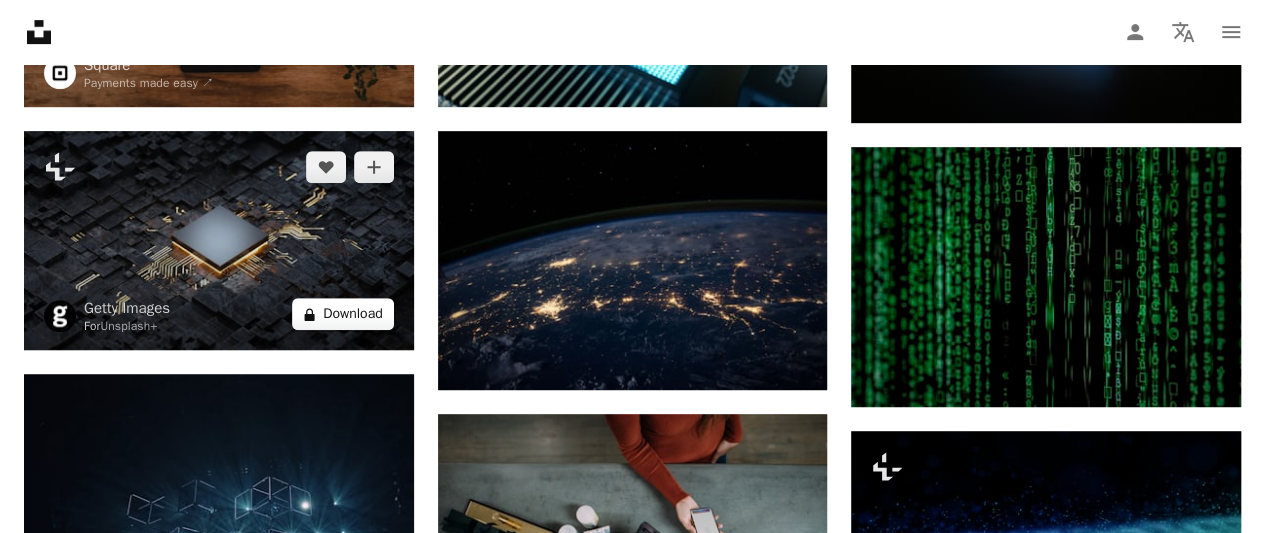 click on "A lock   Download" at bounding box center (343, 314) 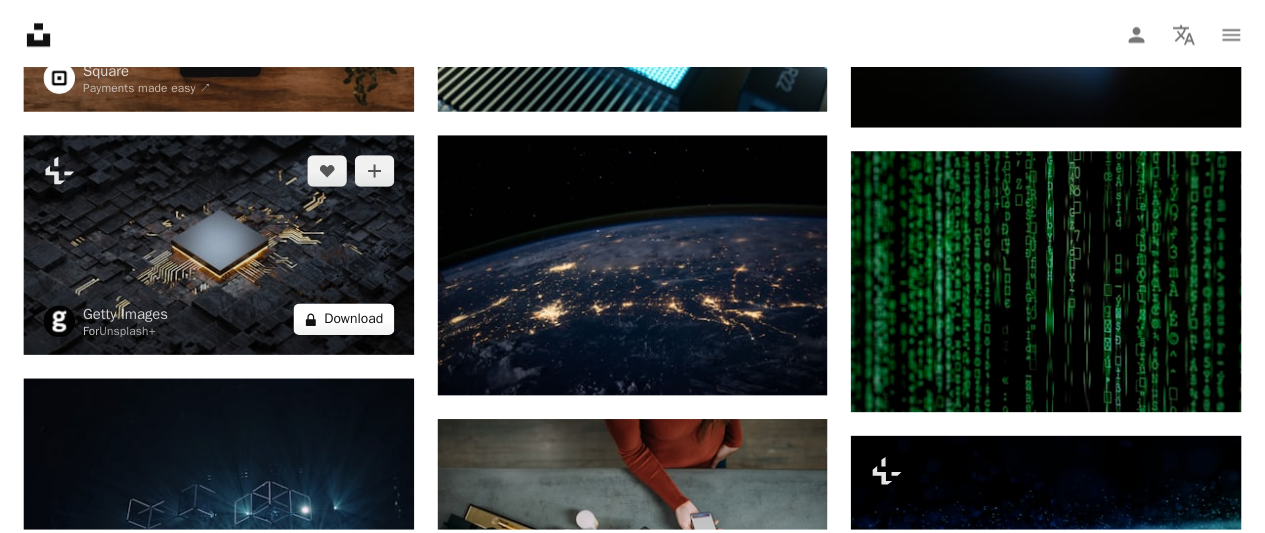 scroll, scrollTop: 108, scrollLeft: 0, axis: vertical 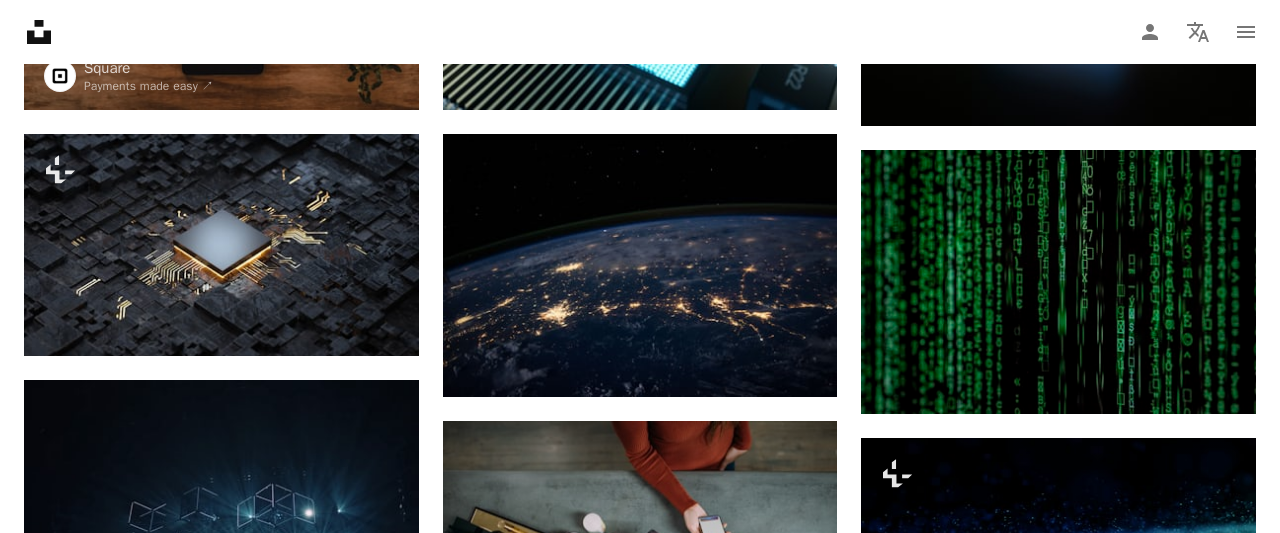 click on "An X shape Premium, ready to use images. Get unlimited access. A plus sign Members-only content added monthly A plus sign Unlimited royalty-free downloads A plus sign Illustrations  New A plus sign Enhanced legal protections yearly 66%  off monthly $12   $4 USD per month * Get  Unsplash+ * When paid annually, billed upfront  $48 Taxes where applicable. Renews automatically. Cancel anytime." at bounding box center (640, 4811) 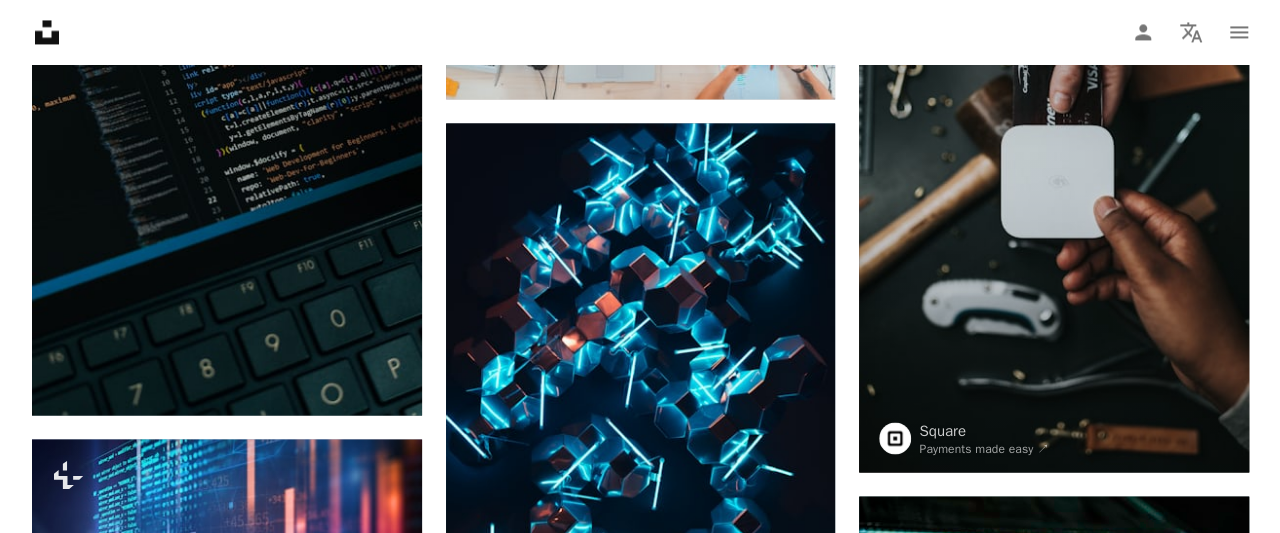 scroll, scrollTop: 1296, scrollLeft: 0, axis: vertical 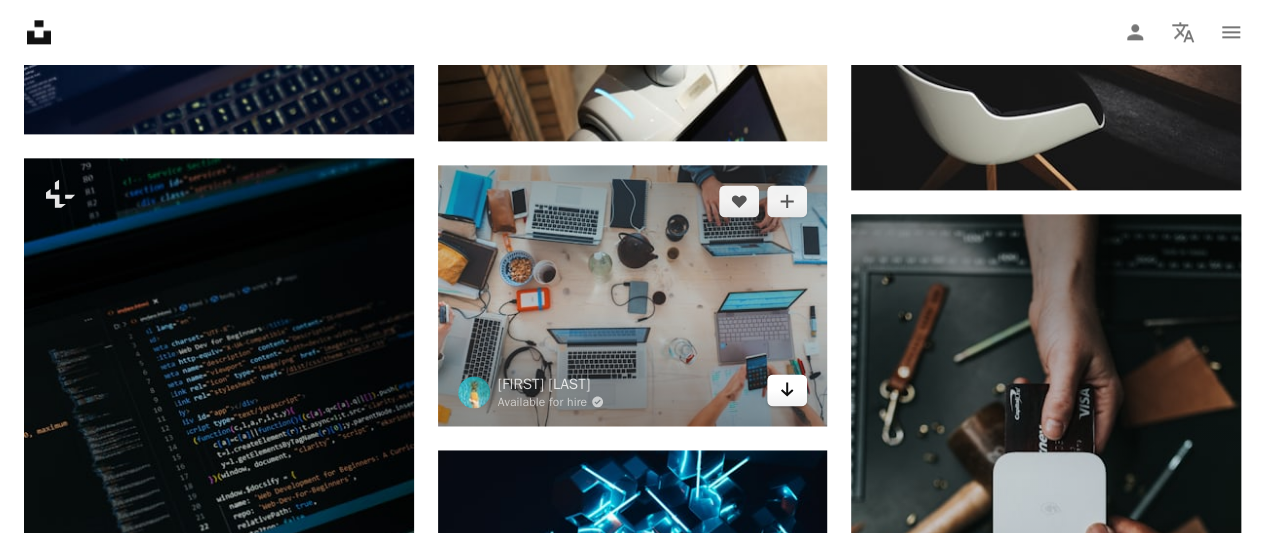 click on "Arrow pointing down" 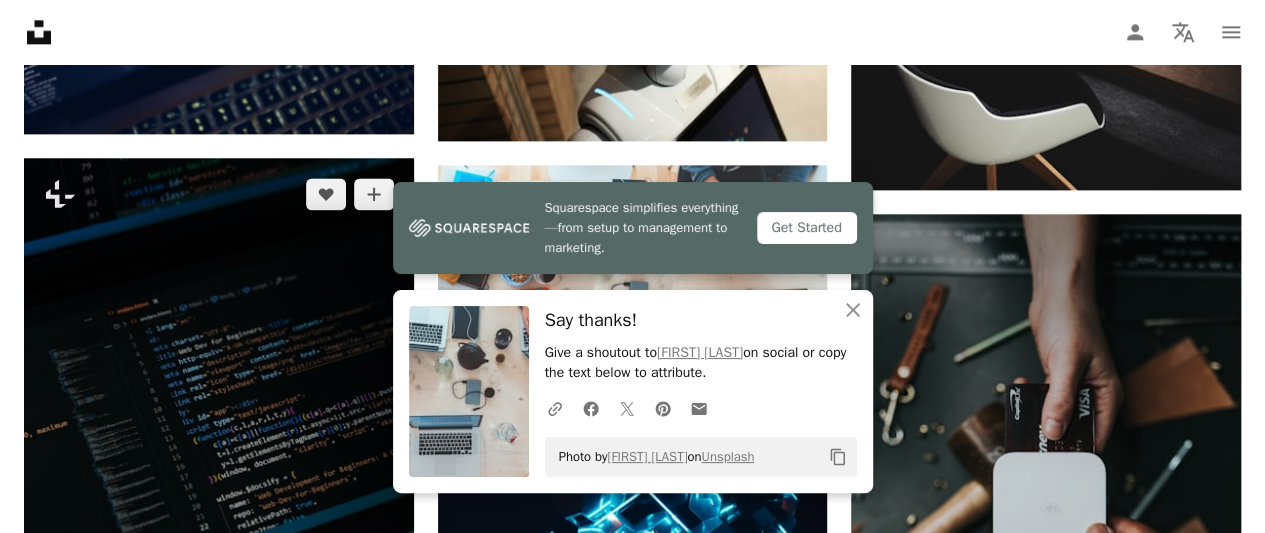 click at bounding box center (219, 450) 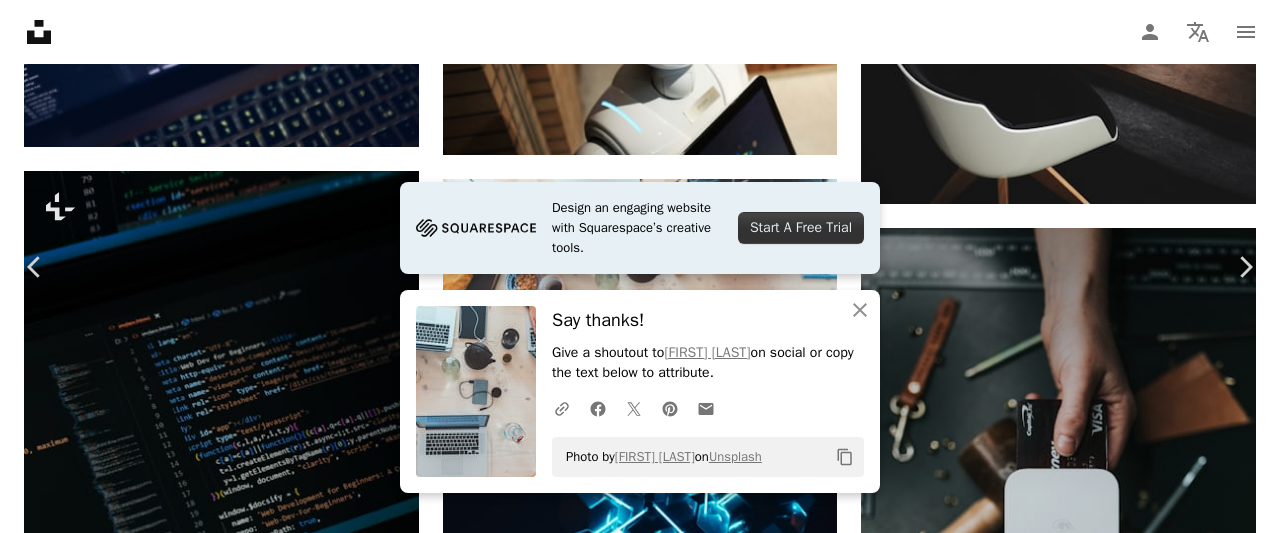 click on "Zoom in" at bounding box center (632, 4106) 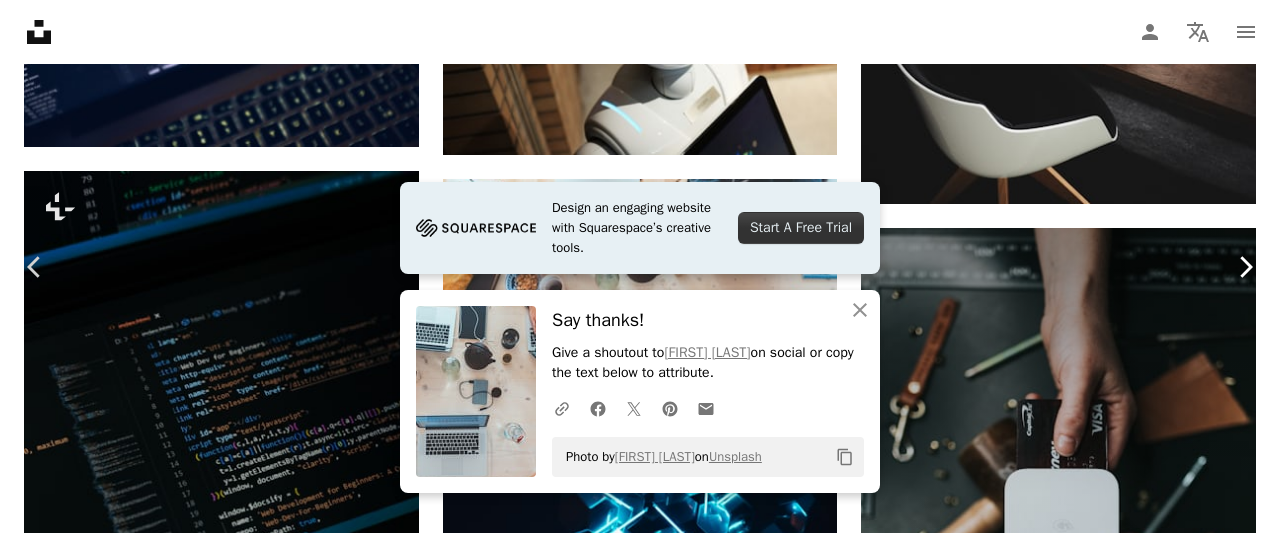 click on "Chevron right" at bounding box center (1245, 267) 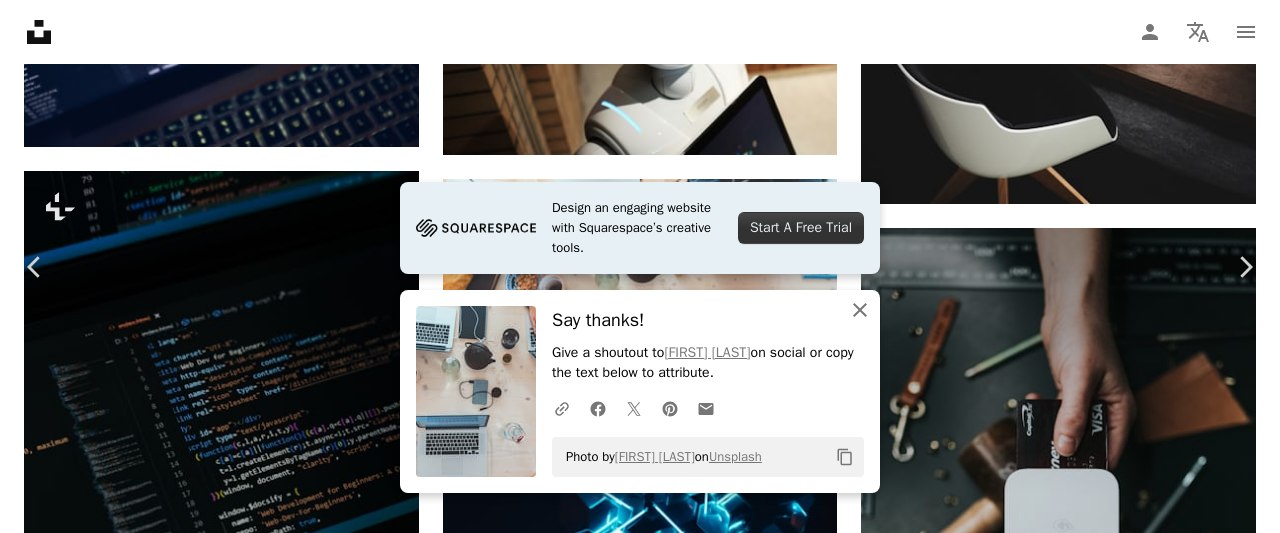 click on "An X shape" 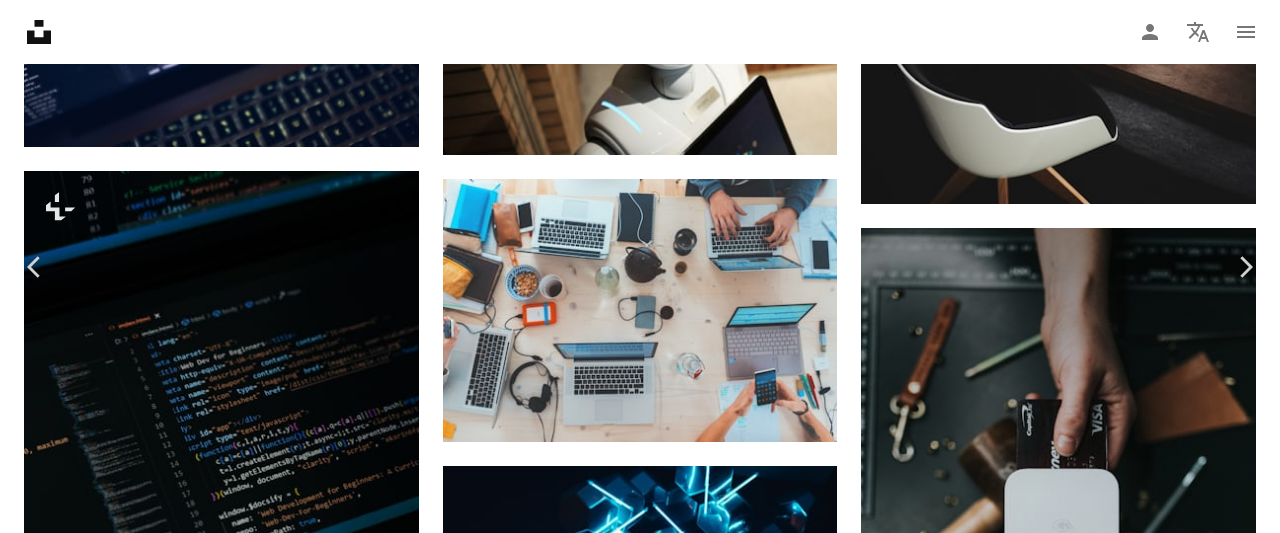 scroll, scrollTop: 1654, scrollLeft: 0, axis: vertical 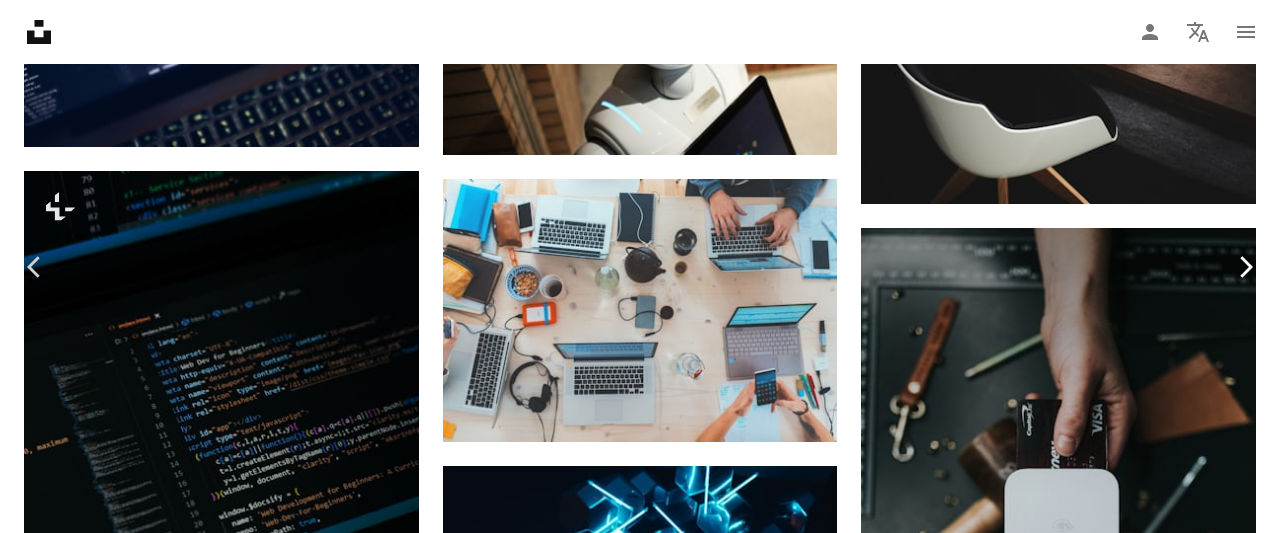 click on "Chevron right" at bounding box center (1245, 267) 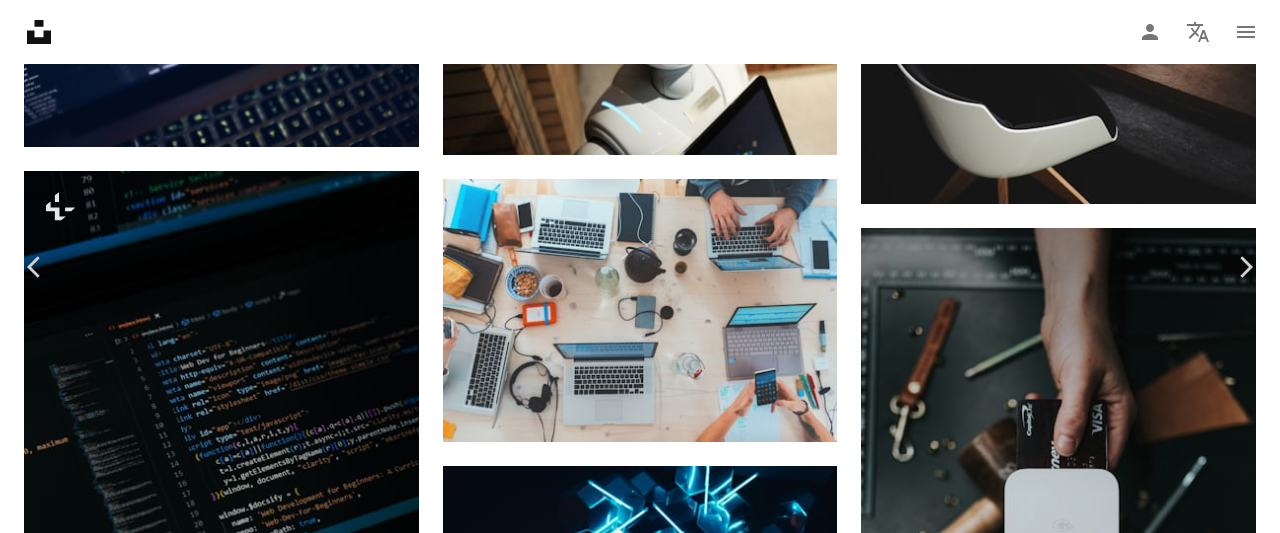 click on "An X shape" at bounding box center (20, 20) 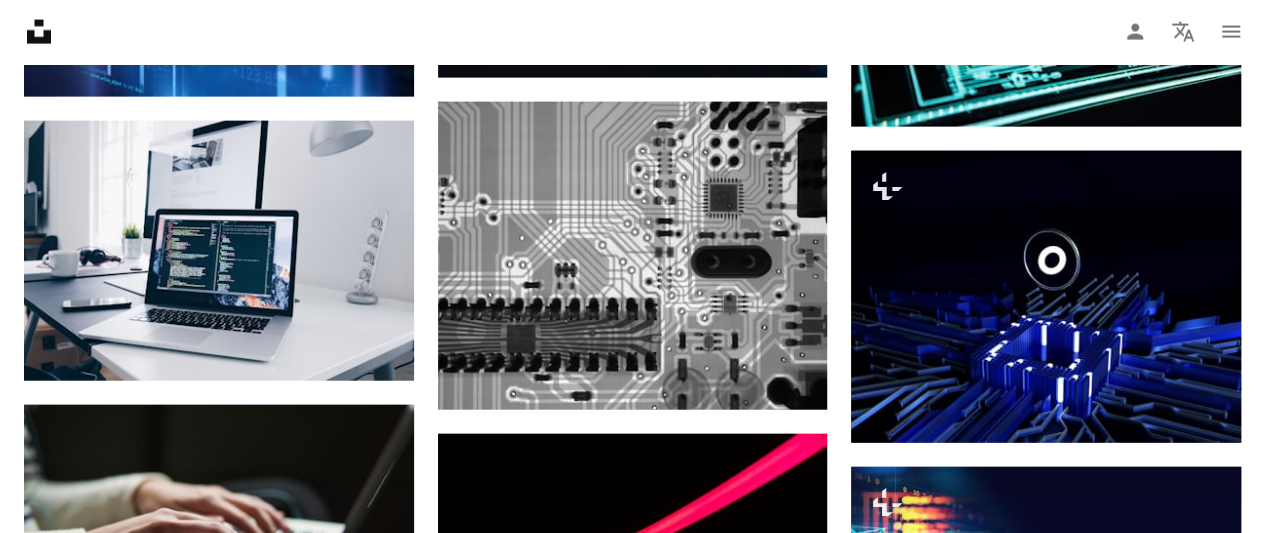 scroll, scrollTop: 2256, scrollLeft: 0, axis: vertical 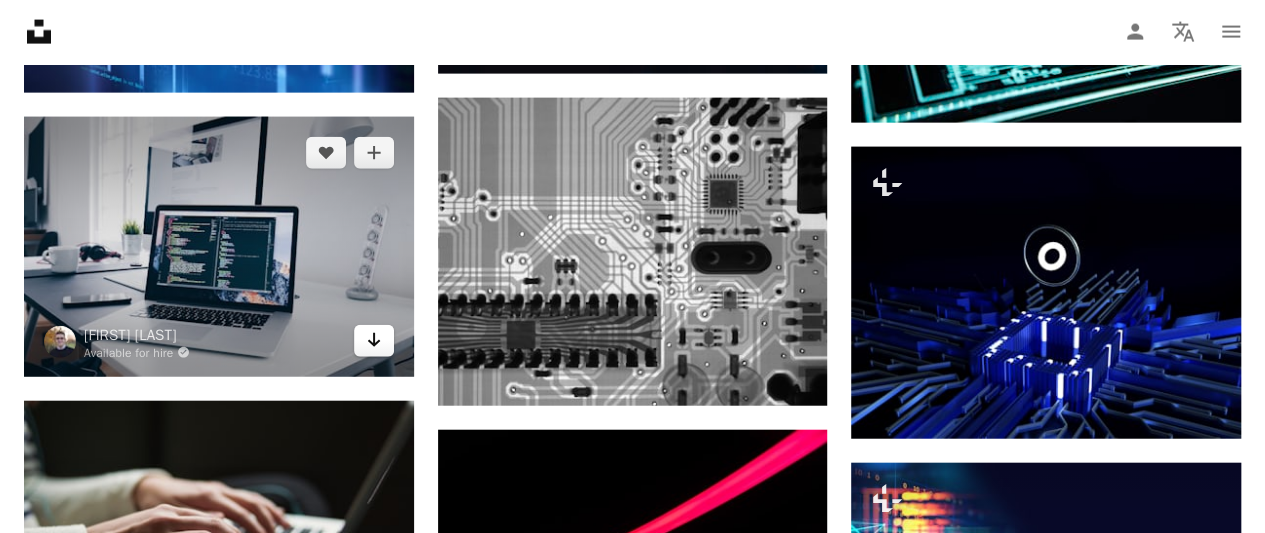 click on "Arrow pointing down" at bounding box center (374, 341) 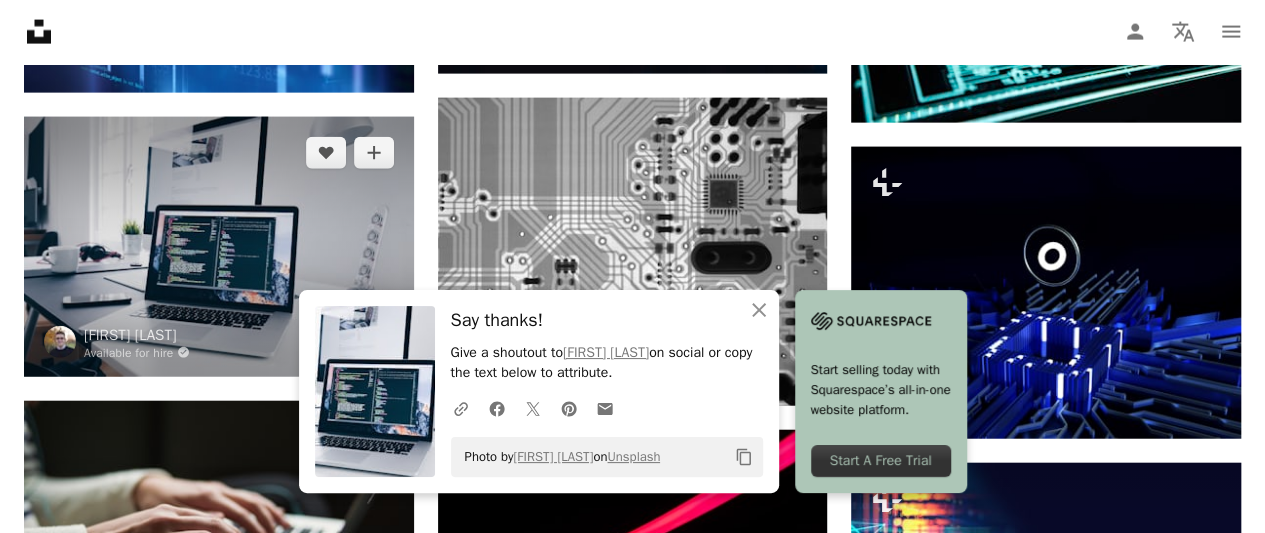 click at bounding box center [219, 246] 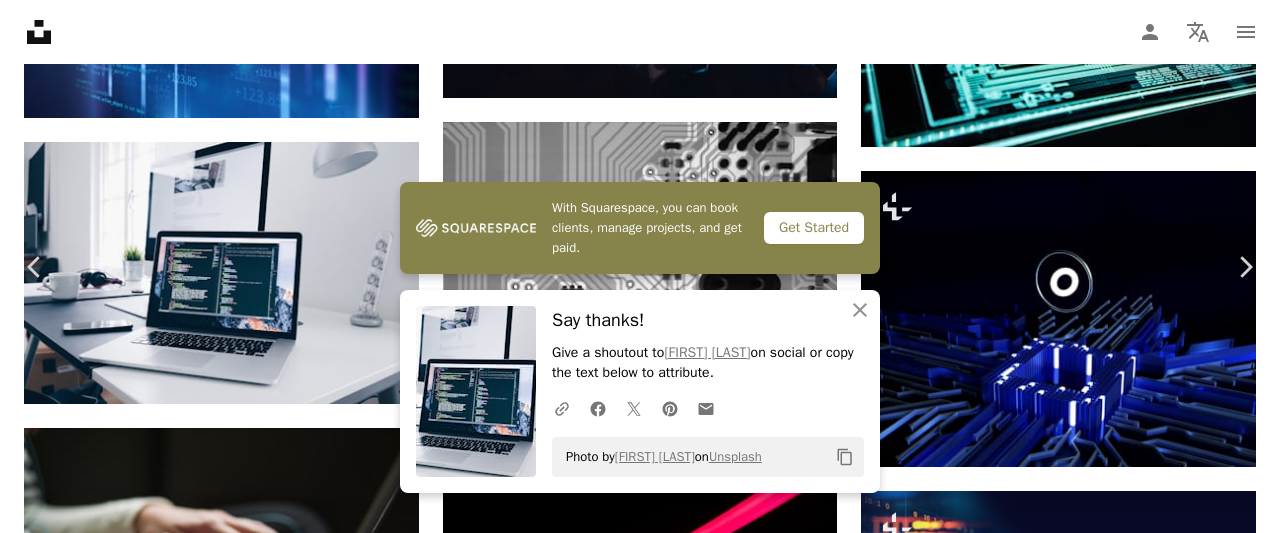 click on "An X shape" at bounding box center [20, 20] 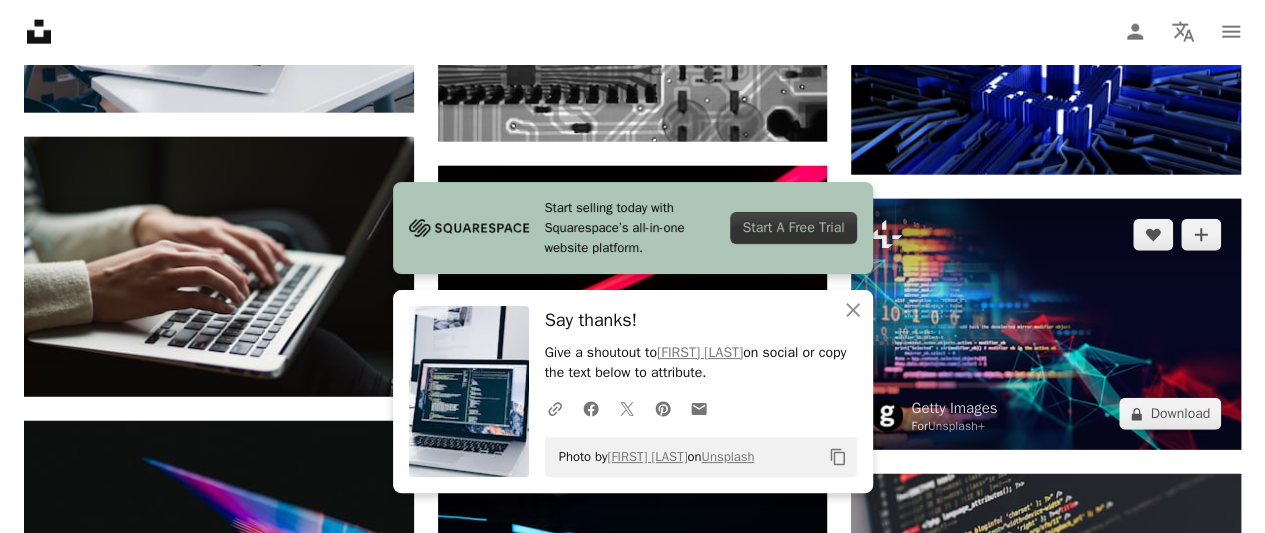 scroll, scrollTop: 2522, scrollLeft: 0, axis: vertical 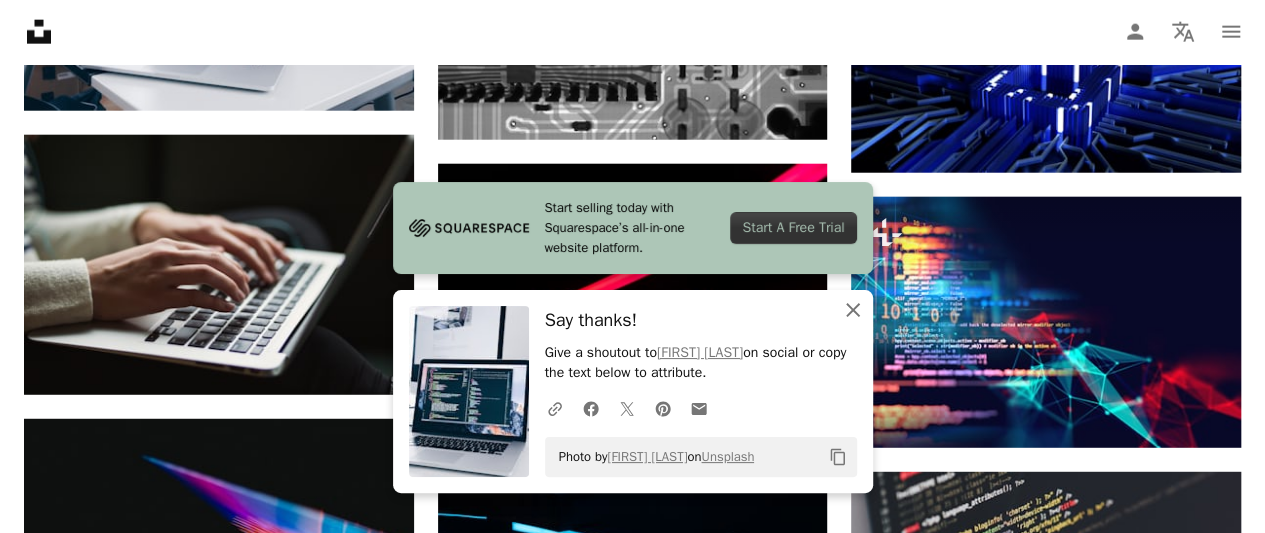 click on "An X shape" 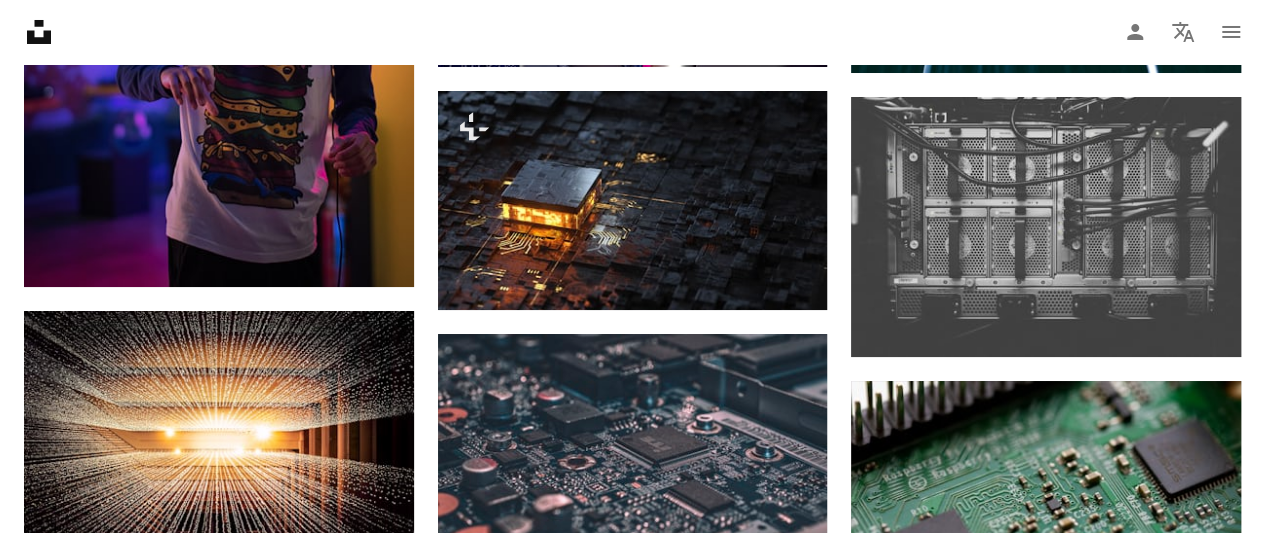 scroll, scrollTop: 3753, scrollLeft: 0, axis: vertical 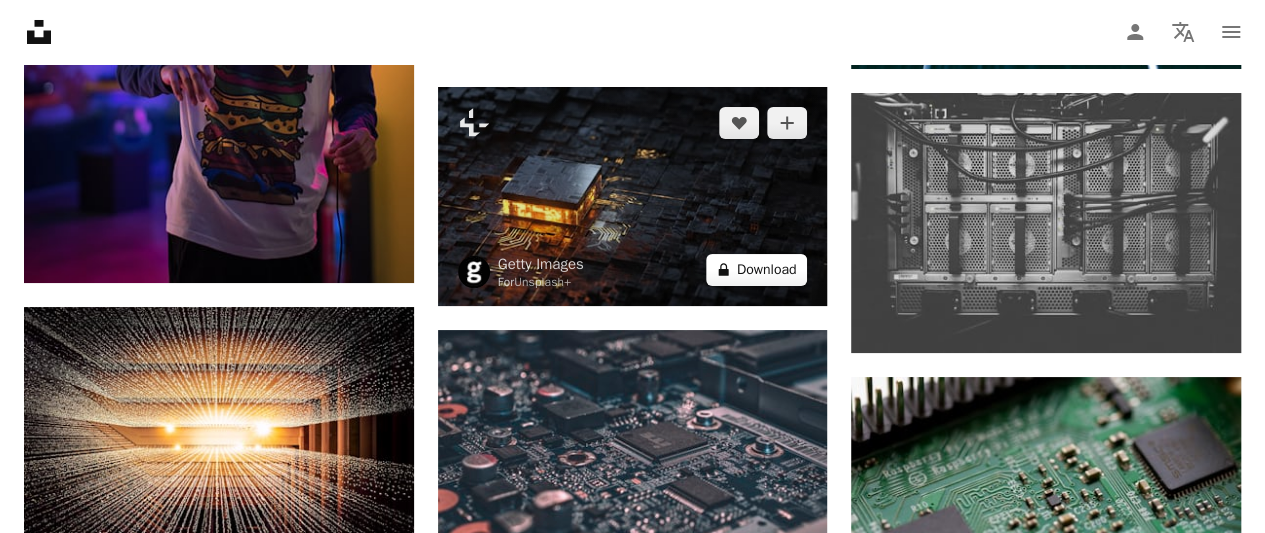 click on "A lock   Download" at bounding box center (757, 270) 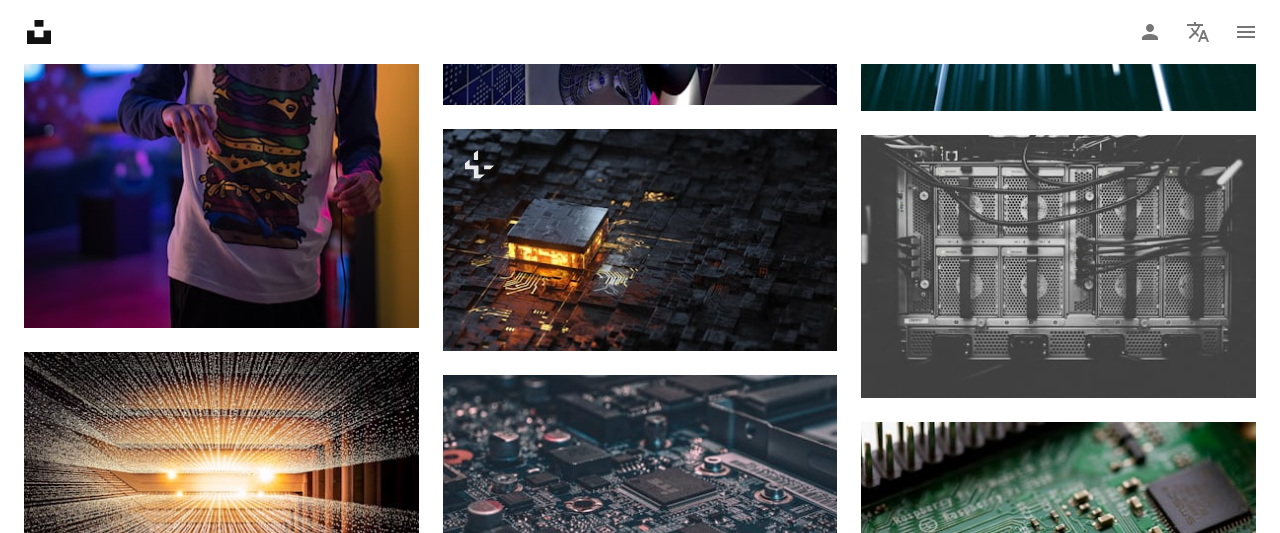 click on "An X shape Premium, ready to use images. Get unlimited access. A plus sign Members-only content added monthly A plus sign Unlimited royalty-free downloads A plus sign Illustrations  New A plus sign Enhanced legal protections yearly 66%  off monthly $12   $4 USD per month * Get  Unsplash+ * When paid annually, billed upfront  $48 Taxes where applicable. Renews automatically. Cancel anytime." at bounding box center [640, 3474] 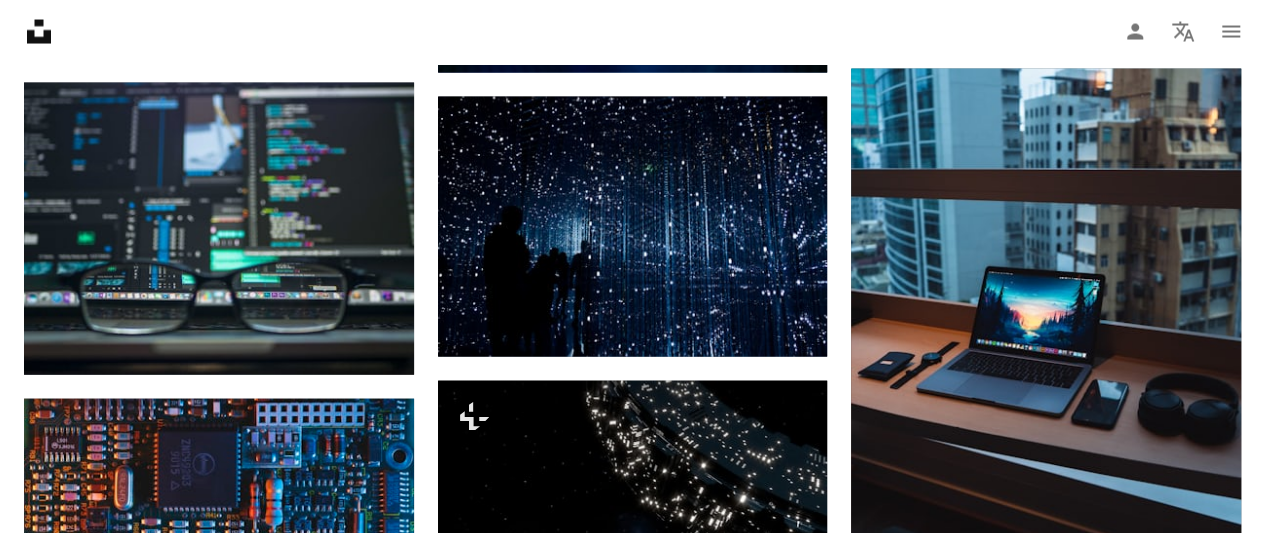 scroll, scrollTop: 5803, scrollLeft: 0, axis: vertical 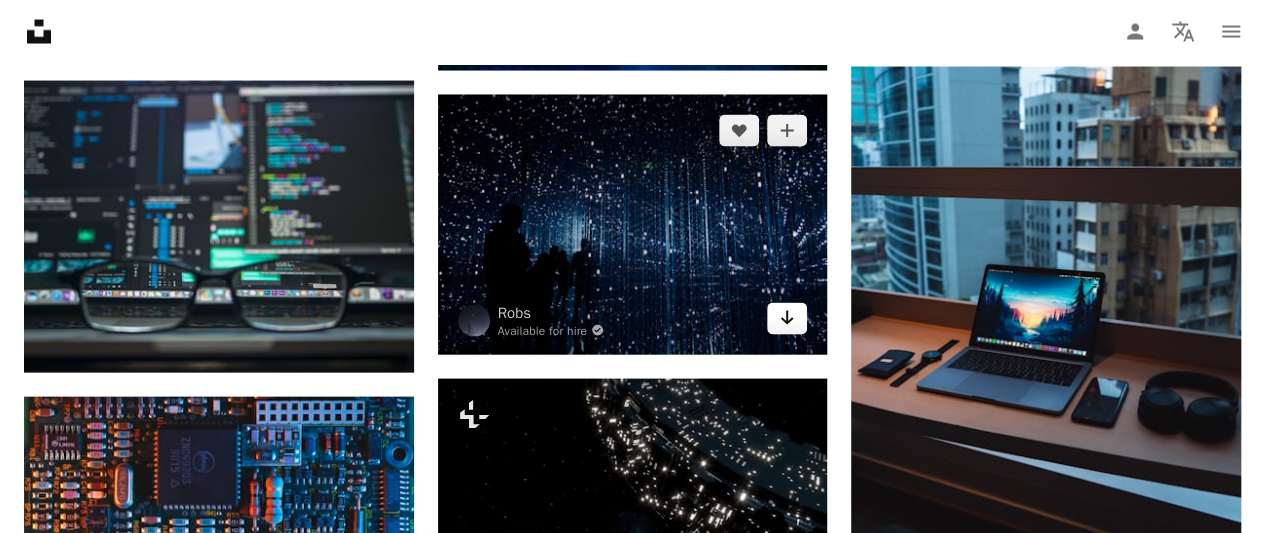 click on "Arrow pointing down" 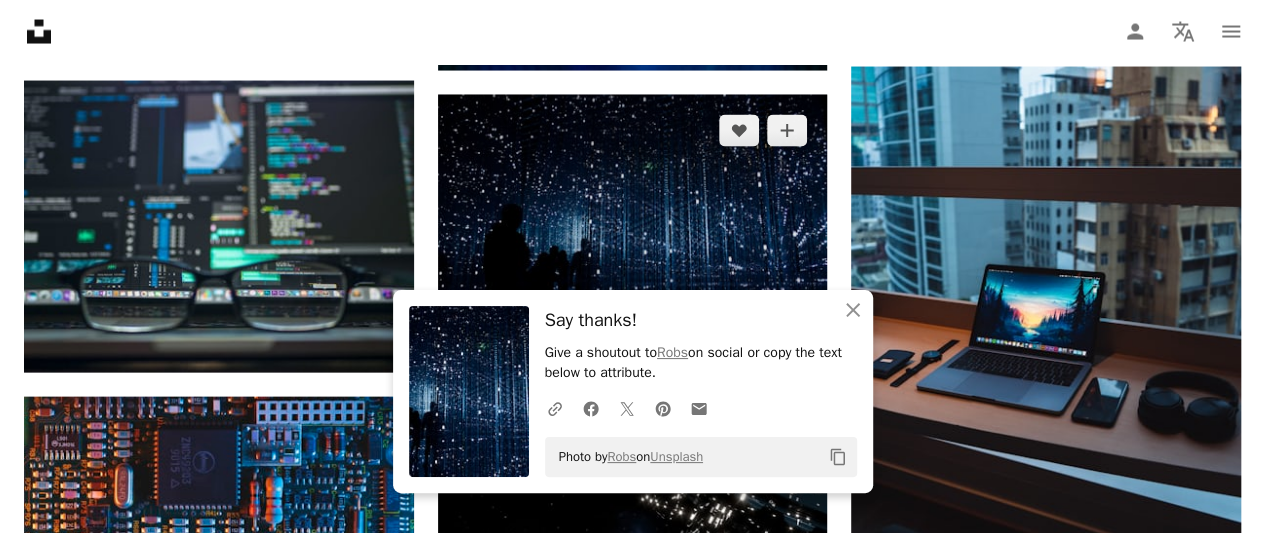 click at bounding box center (633, 225) 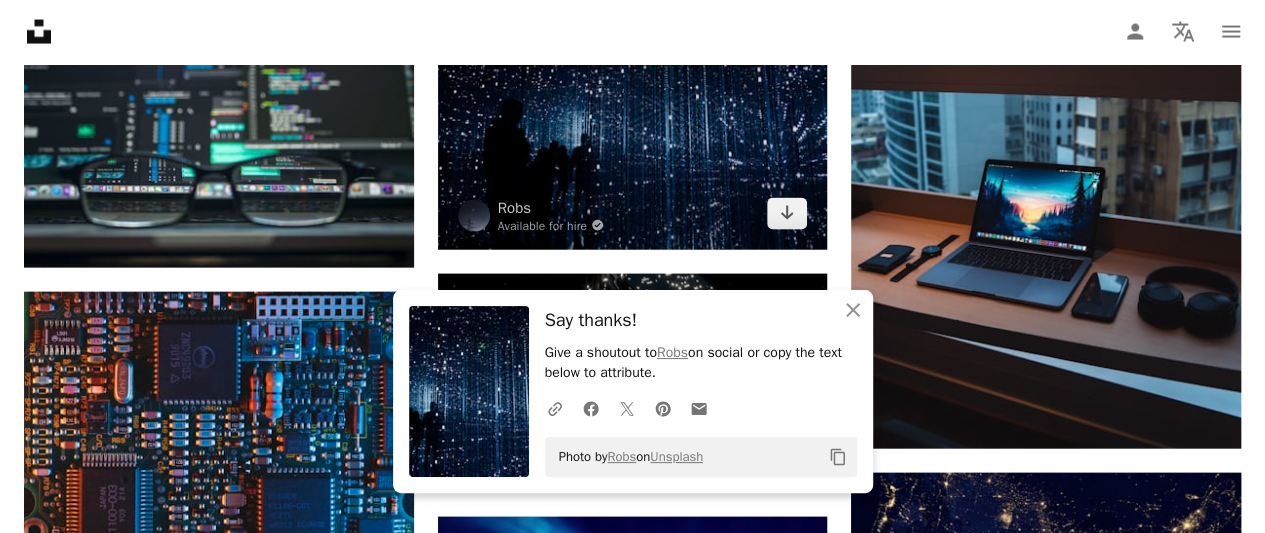 scroll, scrollTop: 5910, scrollLeft: 0, axis: vertical 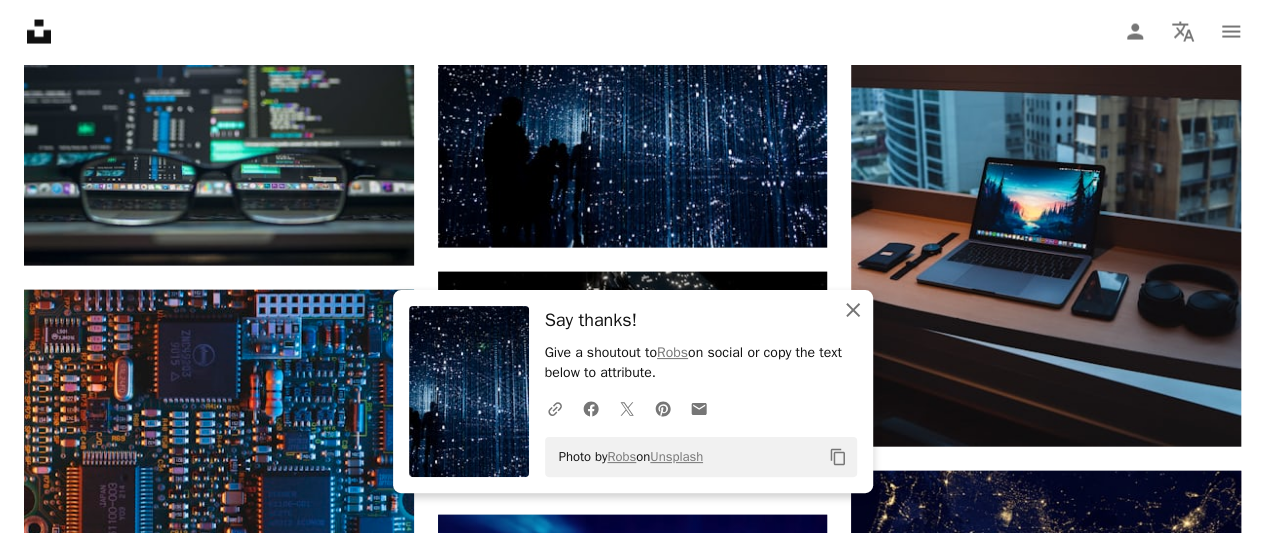 click on "An X shape" 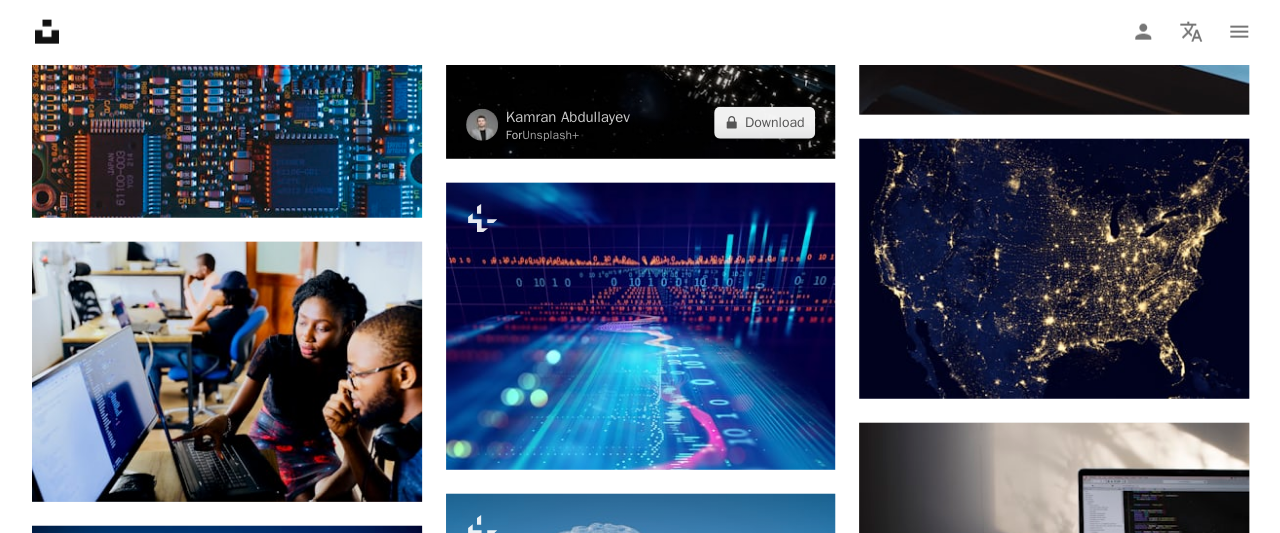 scroll, scrollTop: 6391, scrollLeft: 0, axis: vertical 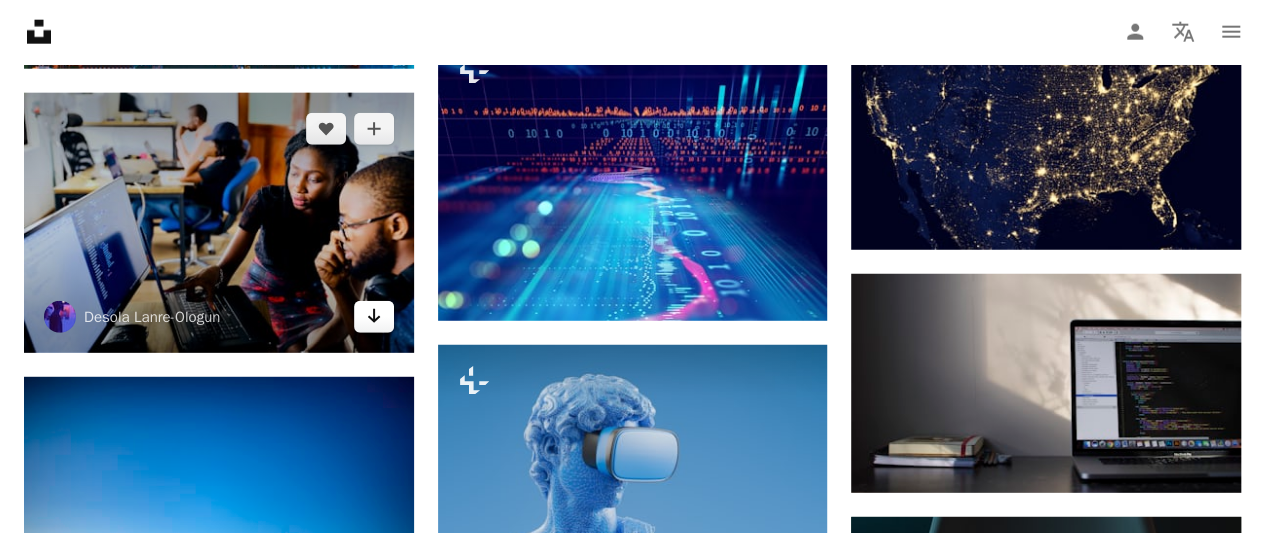 click on "Arrow pointing down" 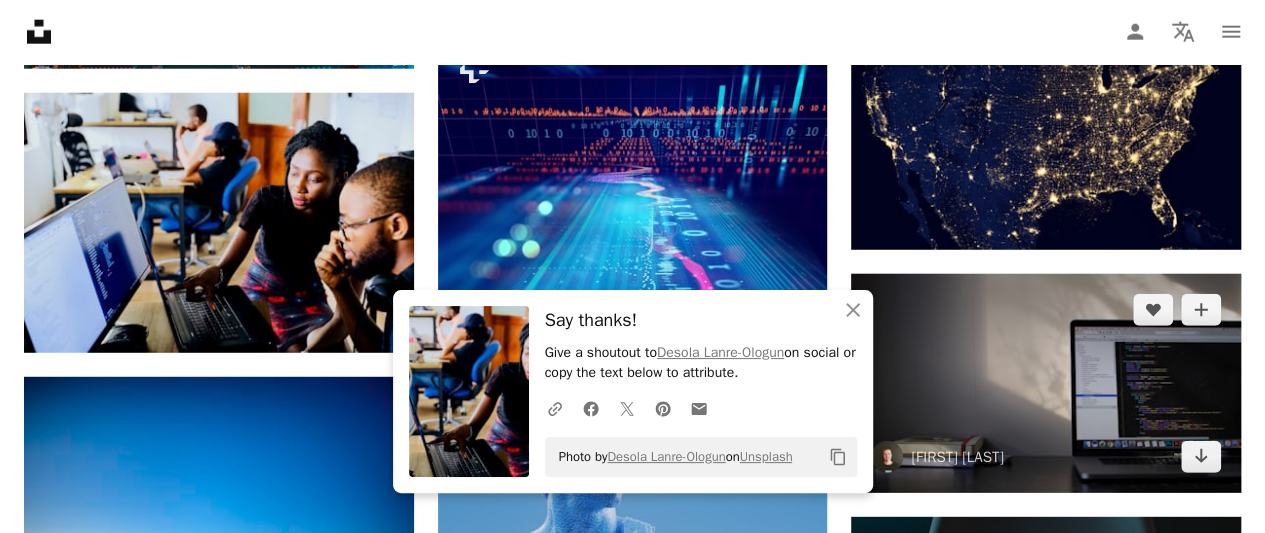 click at bounding box center (1046, 383) 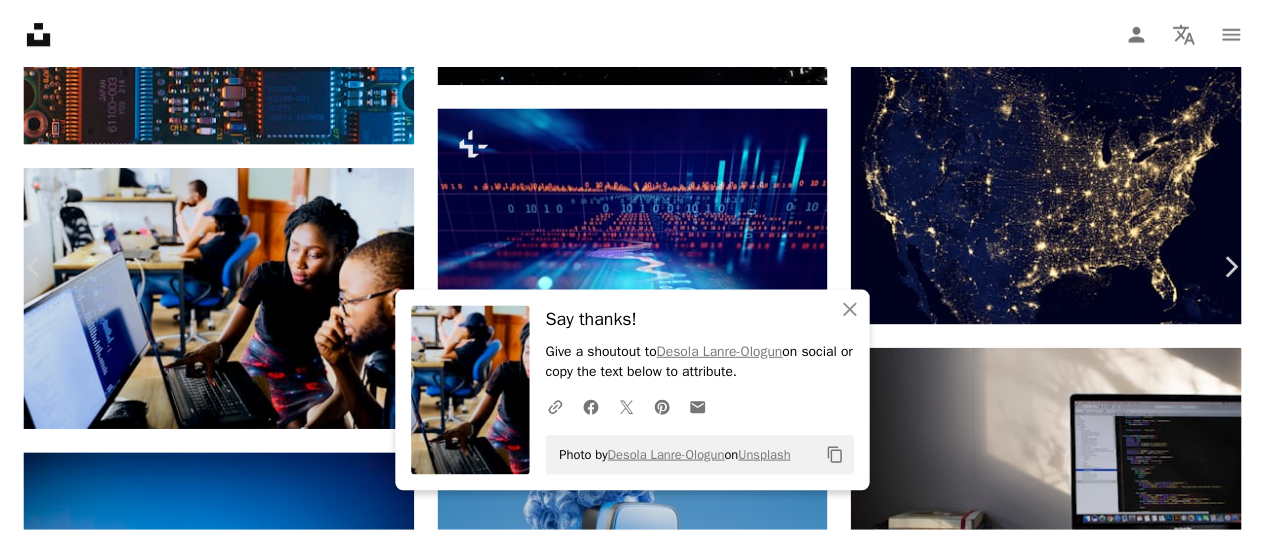 scroll, scrollTop: 255, scrollLeft: 0, axis: vertical 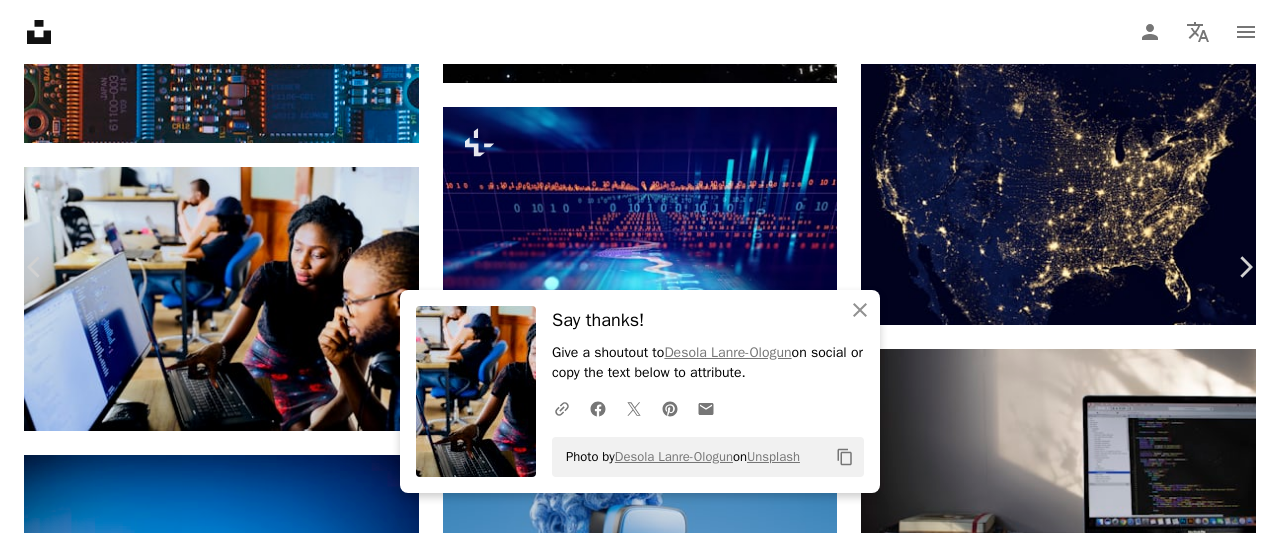 click on "An X shape" at bounding box center [20, 20] 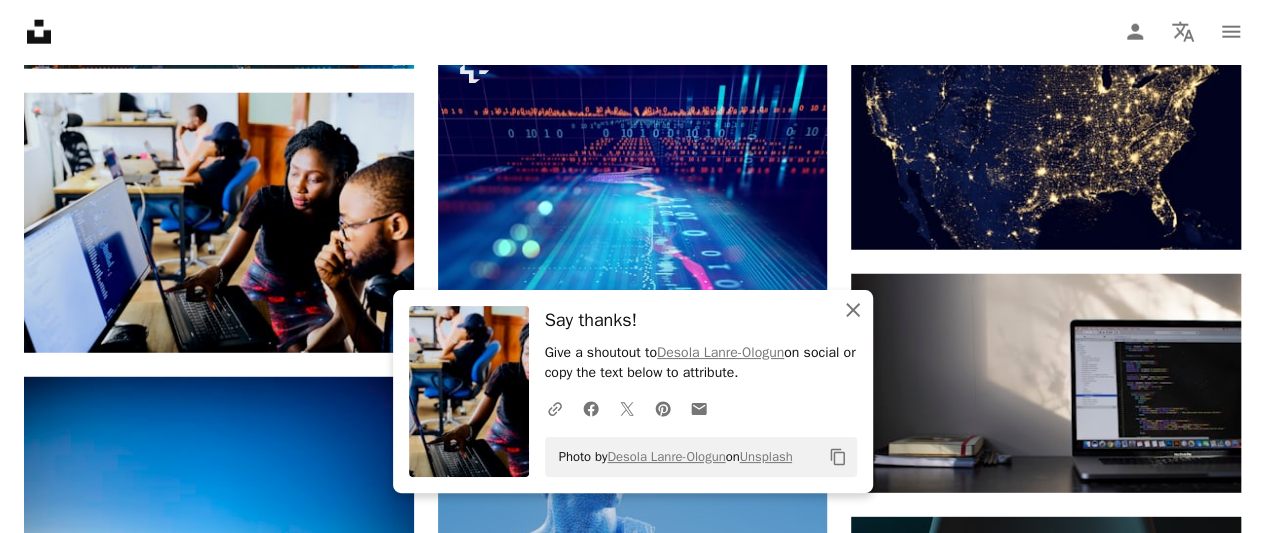 click 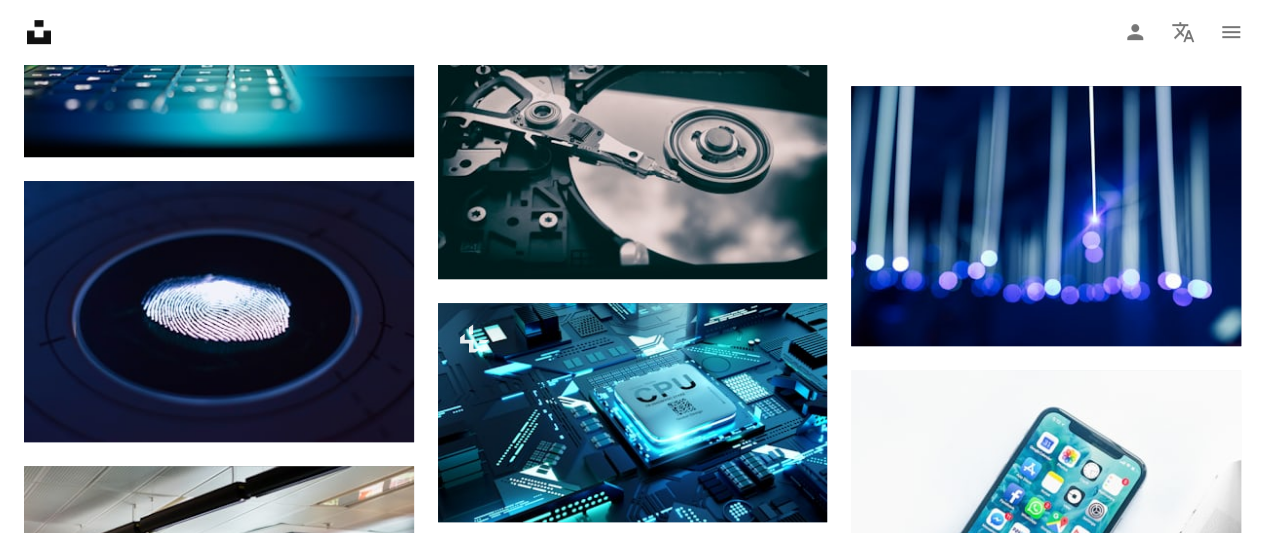 scroll, scrollTop: 8303, scrollLeft: 0, axis: vertical 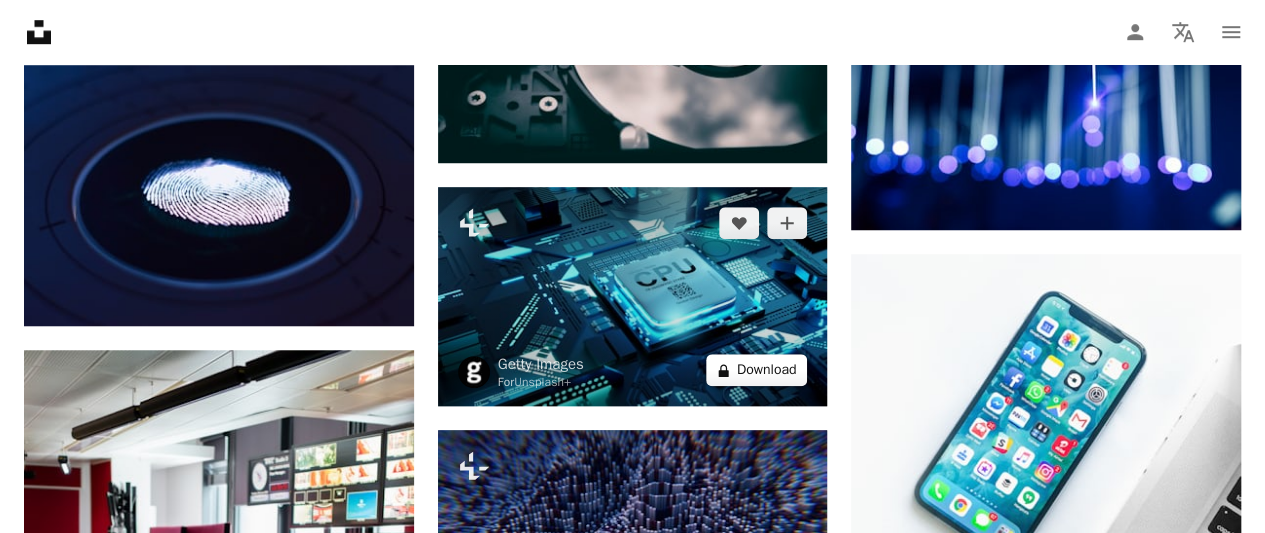 click on "A lock   Download" at bounding box center [757, 370] 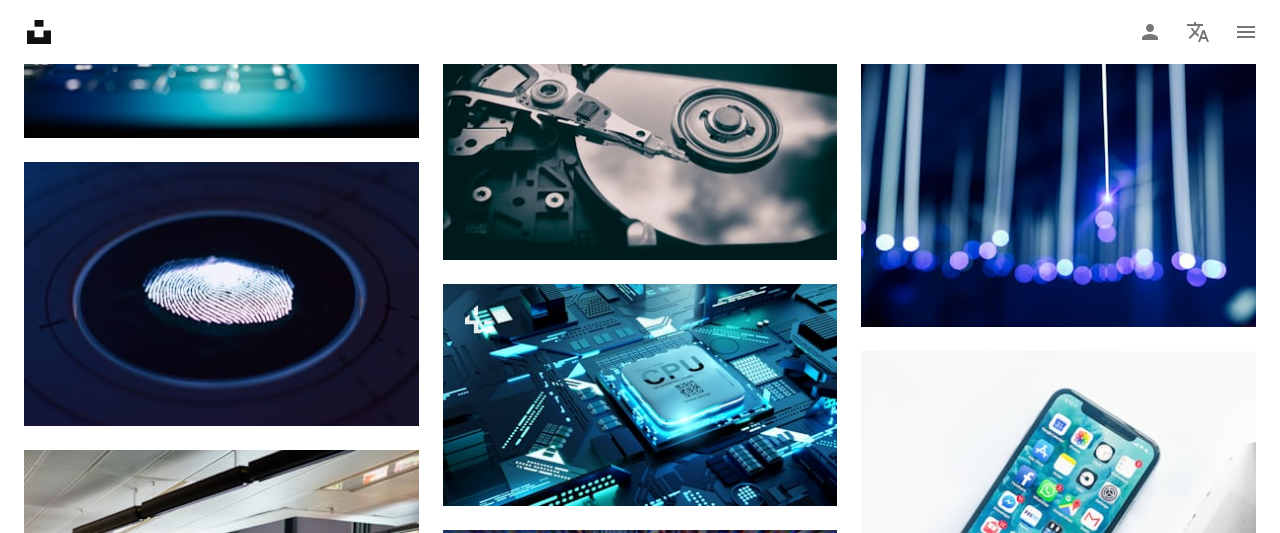 click on "An X shape Premium, ready to use images. Get unlimited access. A plus sign Members-only content added monthly A plus sign Unlimited royalty-free downloads A plus sign Illustrations  New A plus sign Enhanced legal protections yearly 66%  off monthly $12   $4 USD per month * Get  Unsplash+ * When paid annually, billed upfront  $48 Taxes where applicable. Renews automatically. Cancel anytime." at bounding box center [640, 5209] 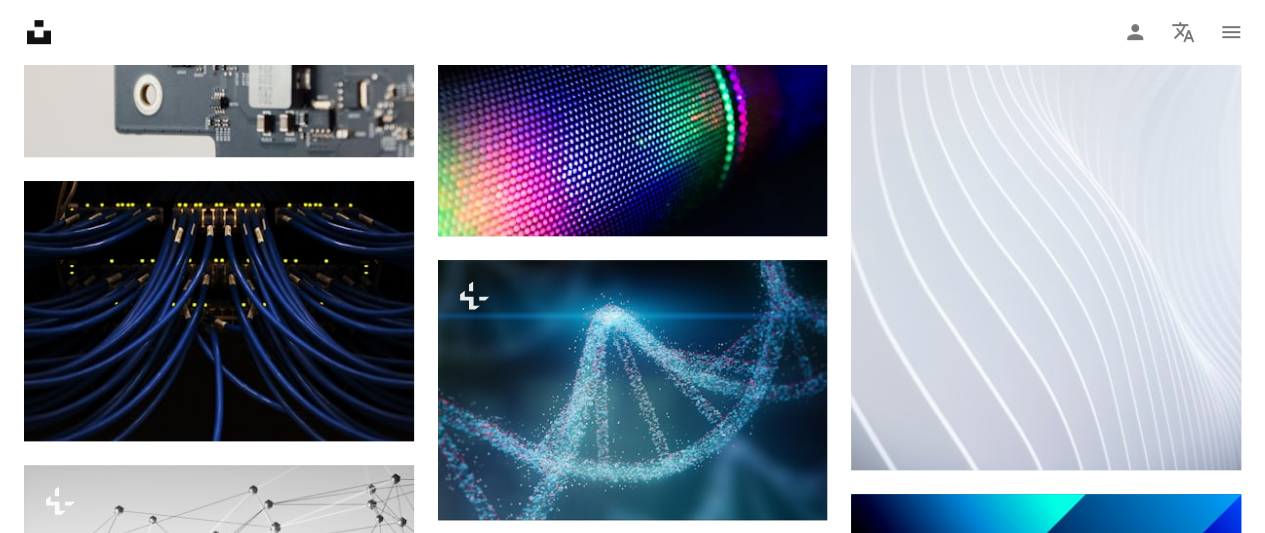 scroll, scrollTop: 15813, scrollLeft: 0, axis: vertical 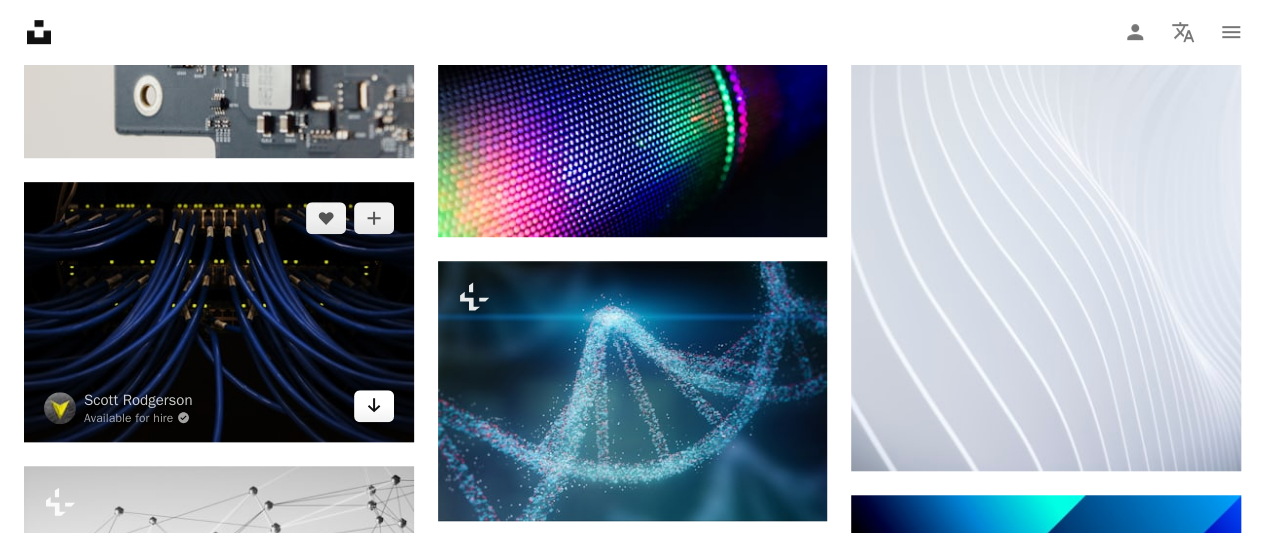 click 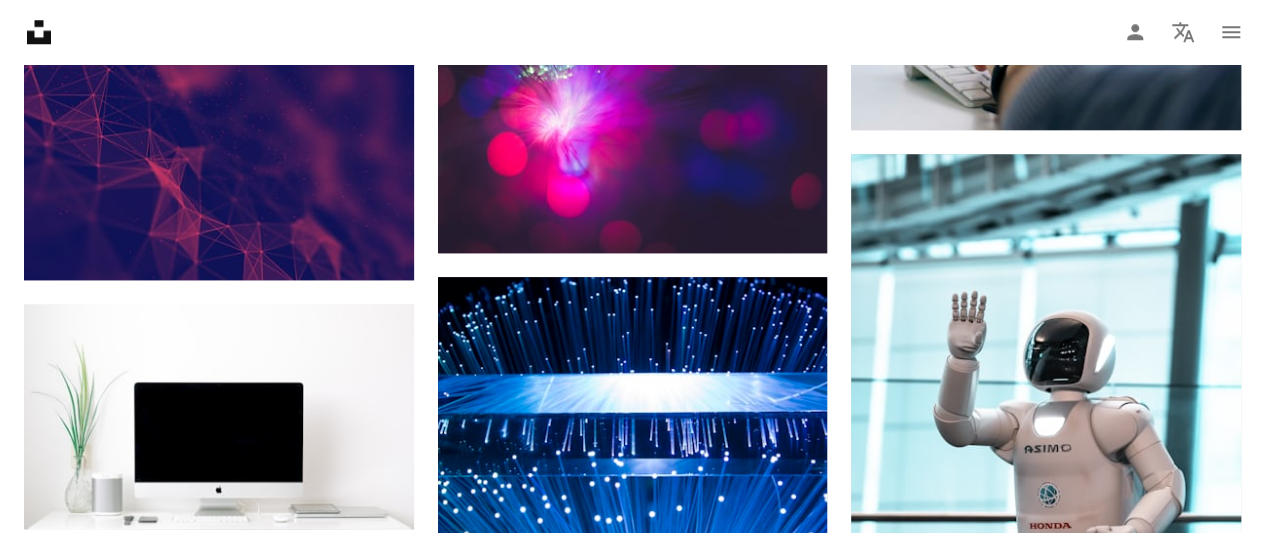 scroll, scrollTop: 23719, scrollLeft: 0, axis: vertical 